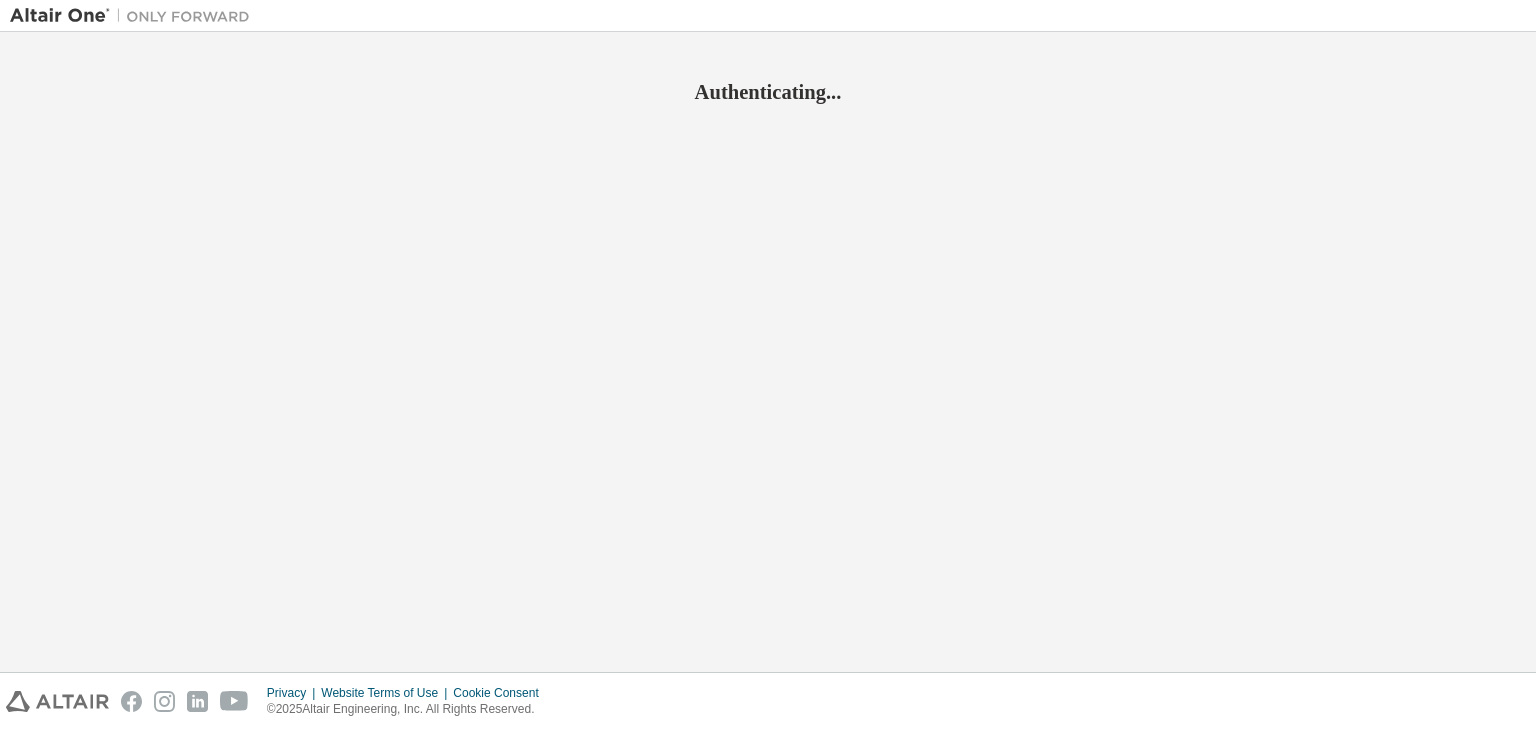 scroll, scrollTop: 0, scrollLeft: 0, axis: both 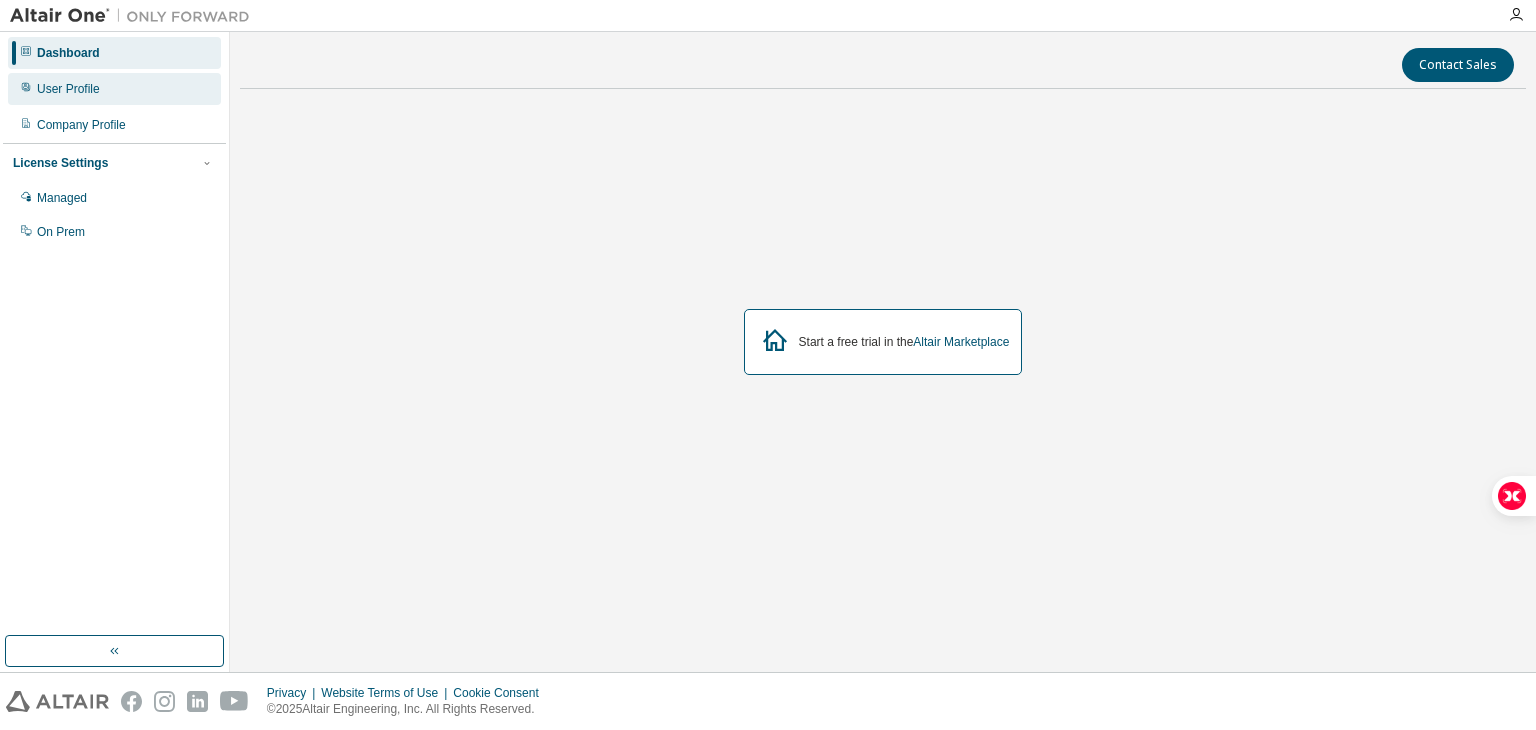 click on "User Profile" at bounding box center [68, 89] 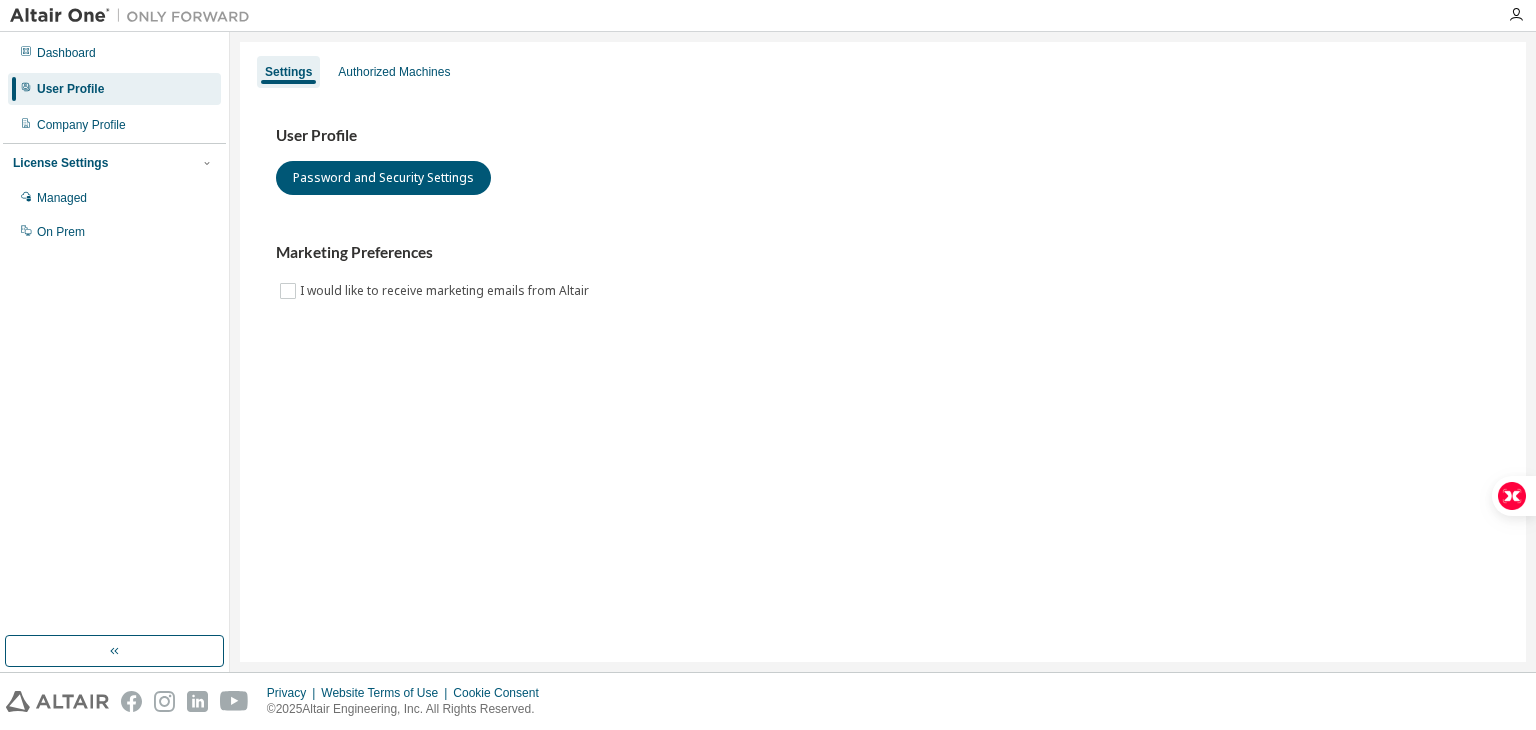 click on "User Profile" at bounding box center (70, 89) 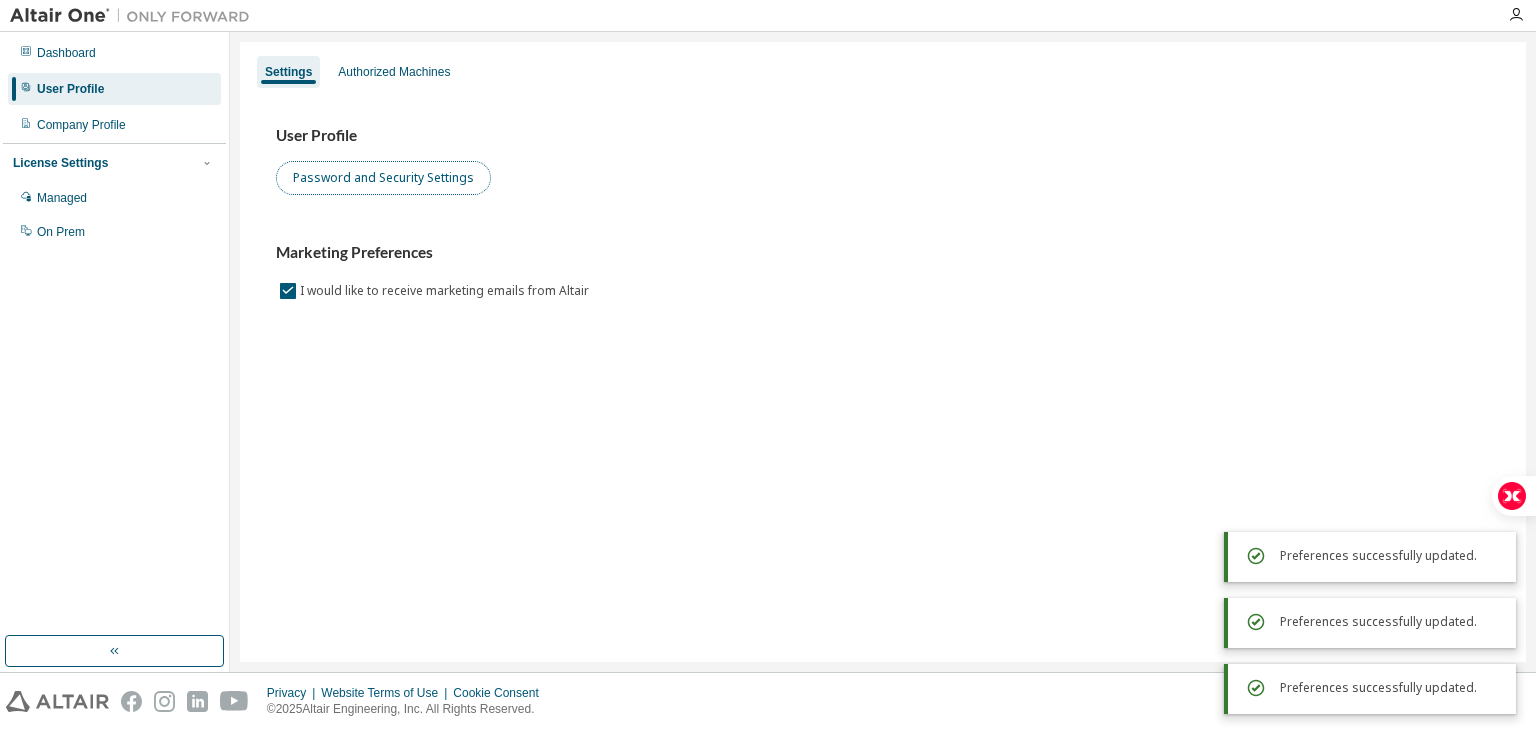 click on "Password and Security Settings" at bounding box center (383, 178) 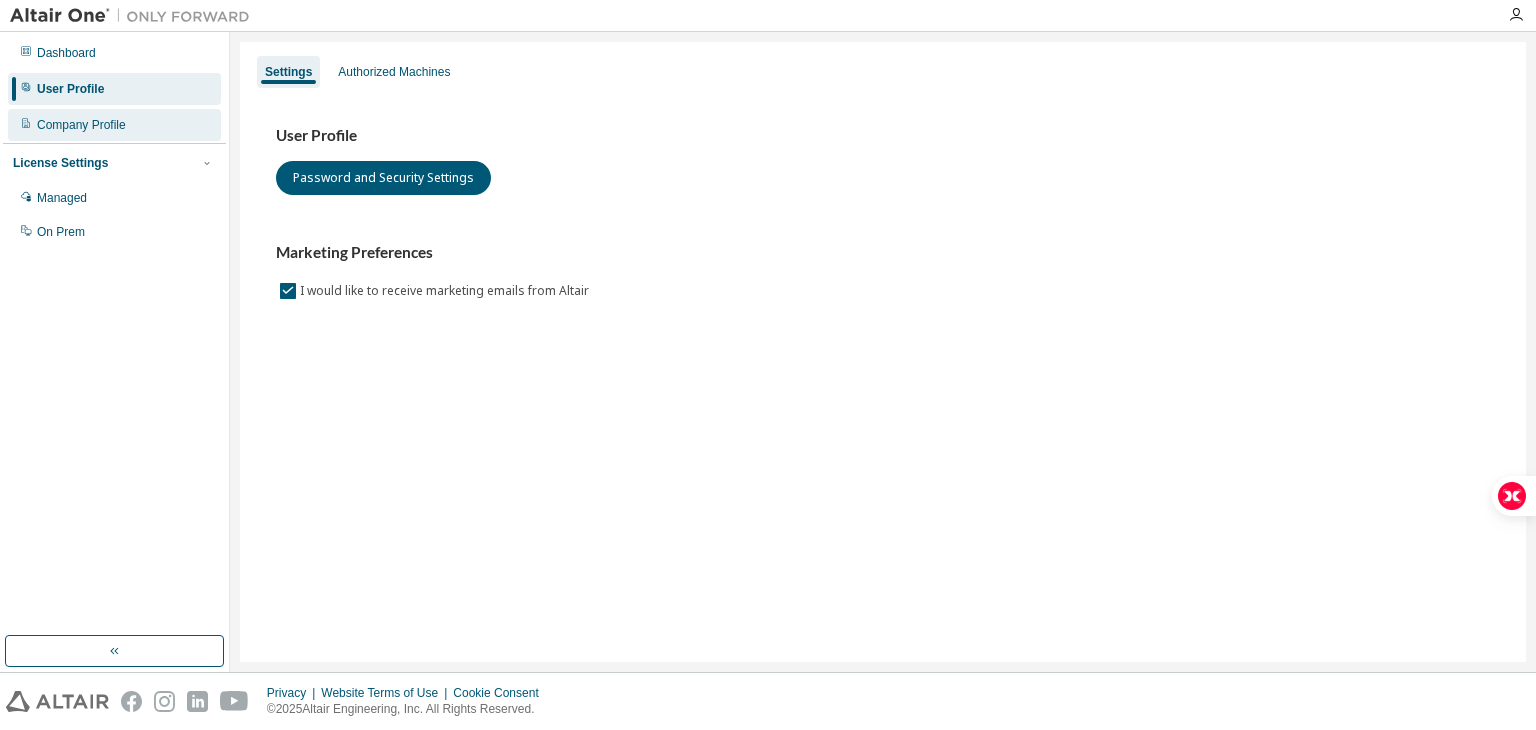 click on "Company Profile" at bounding box center [81, 125] 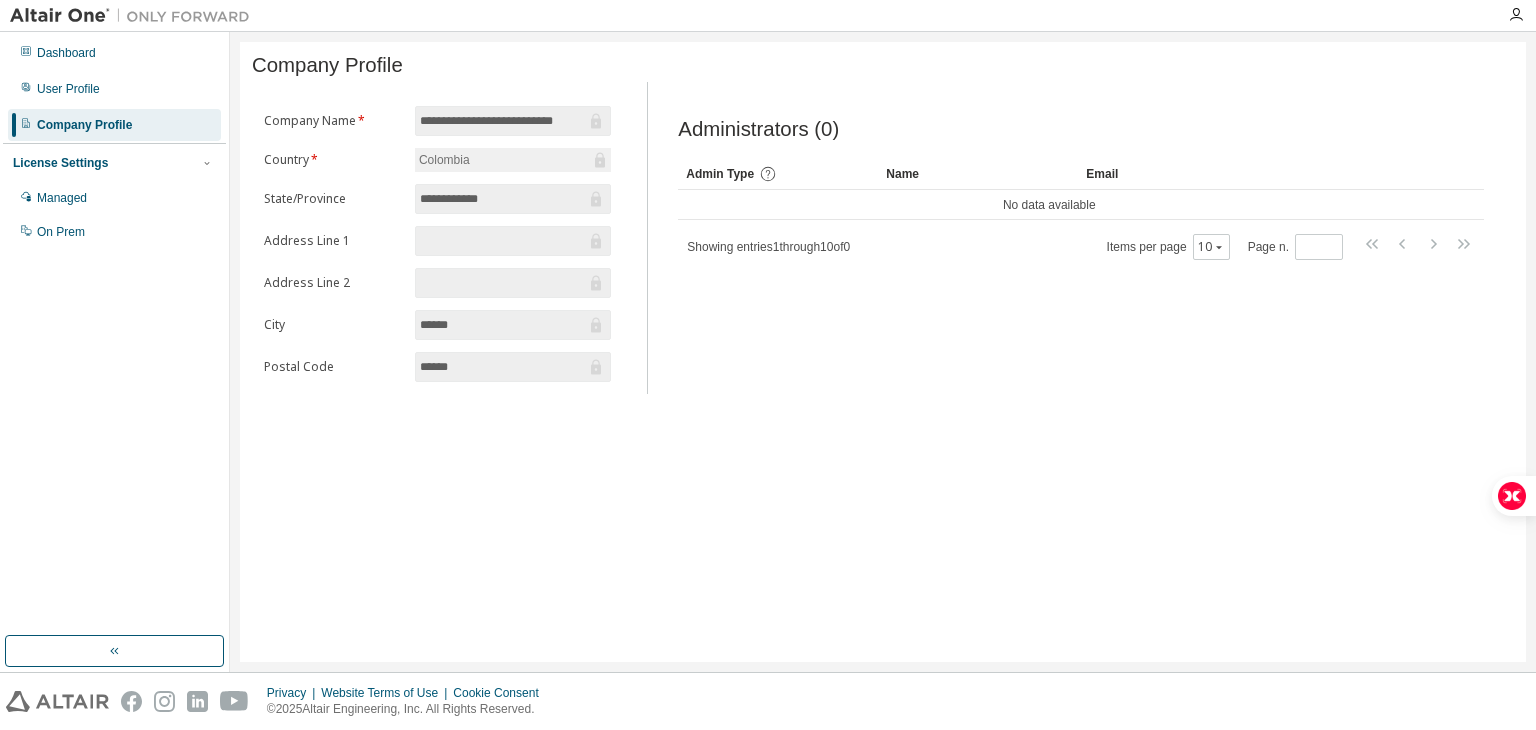 click on "License Settings" at bounding box center [60, 163] 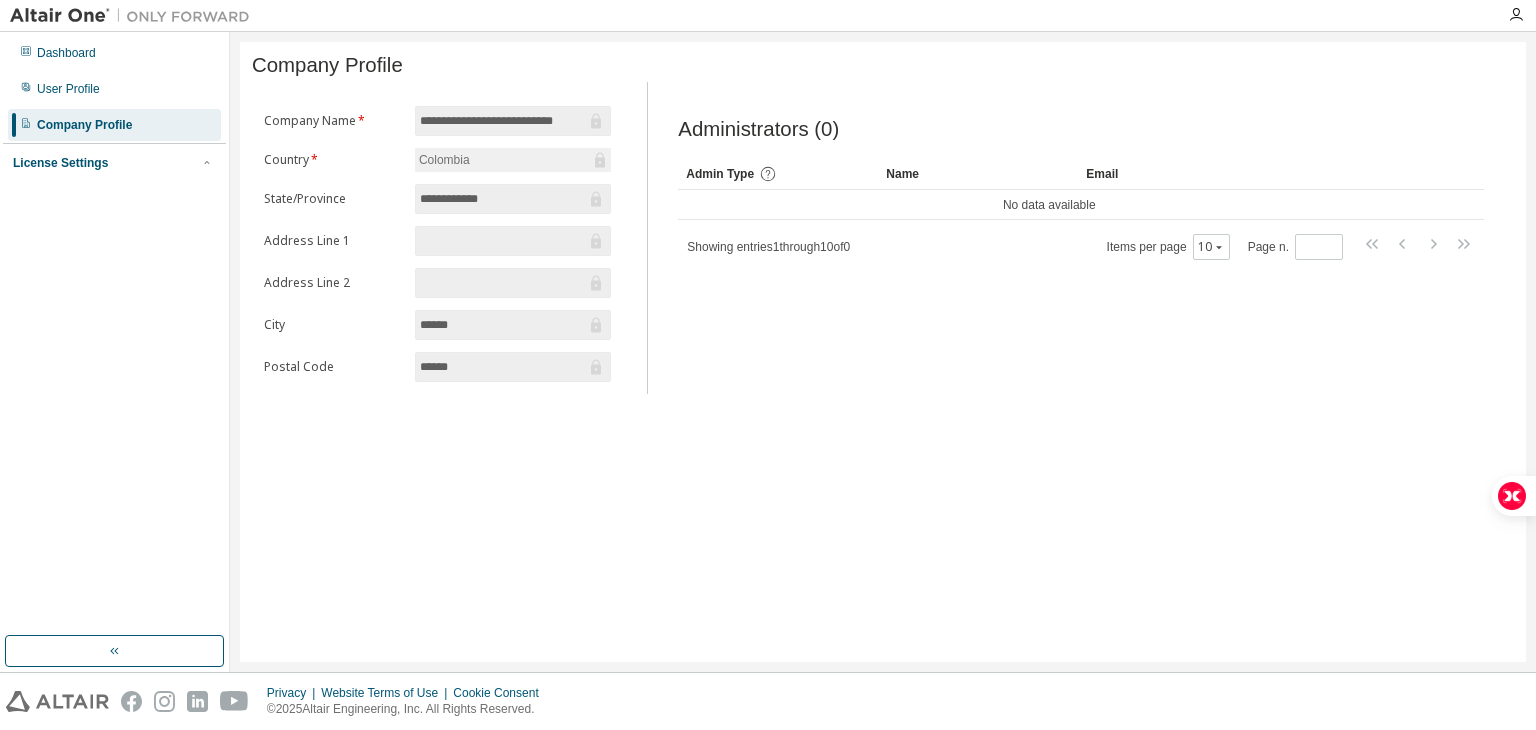 click on "License Settings" at bounding box center [60, 163] 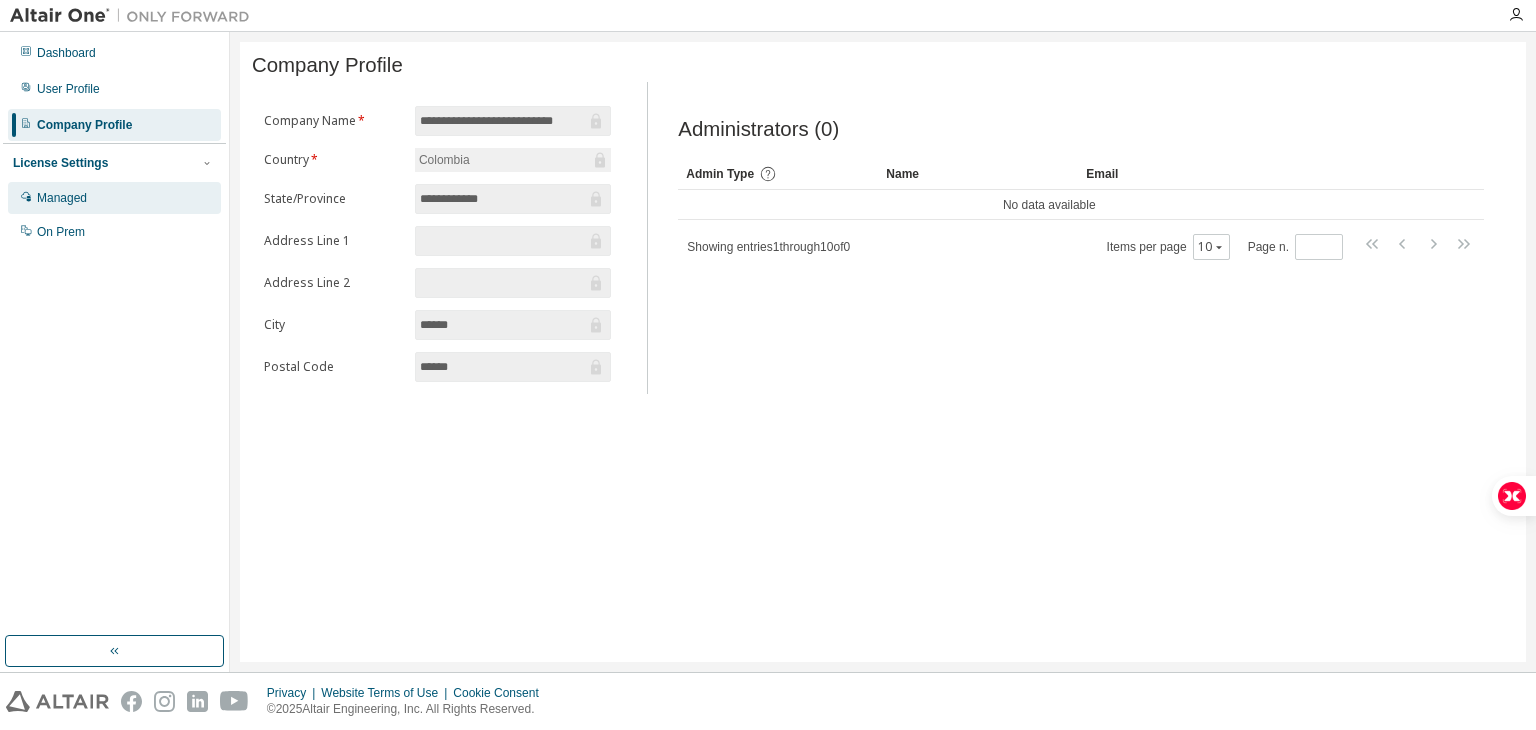 click on "Managed" at bounding box center (62, 198) 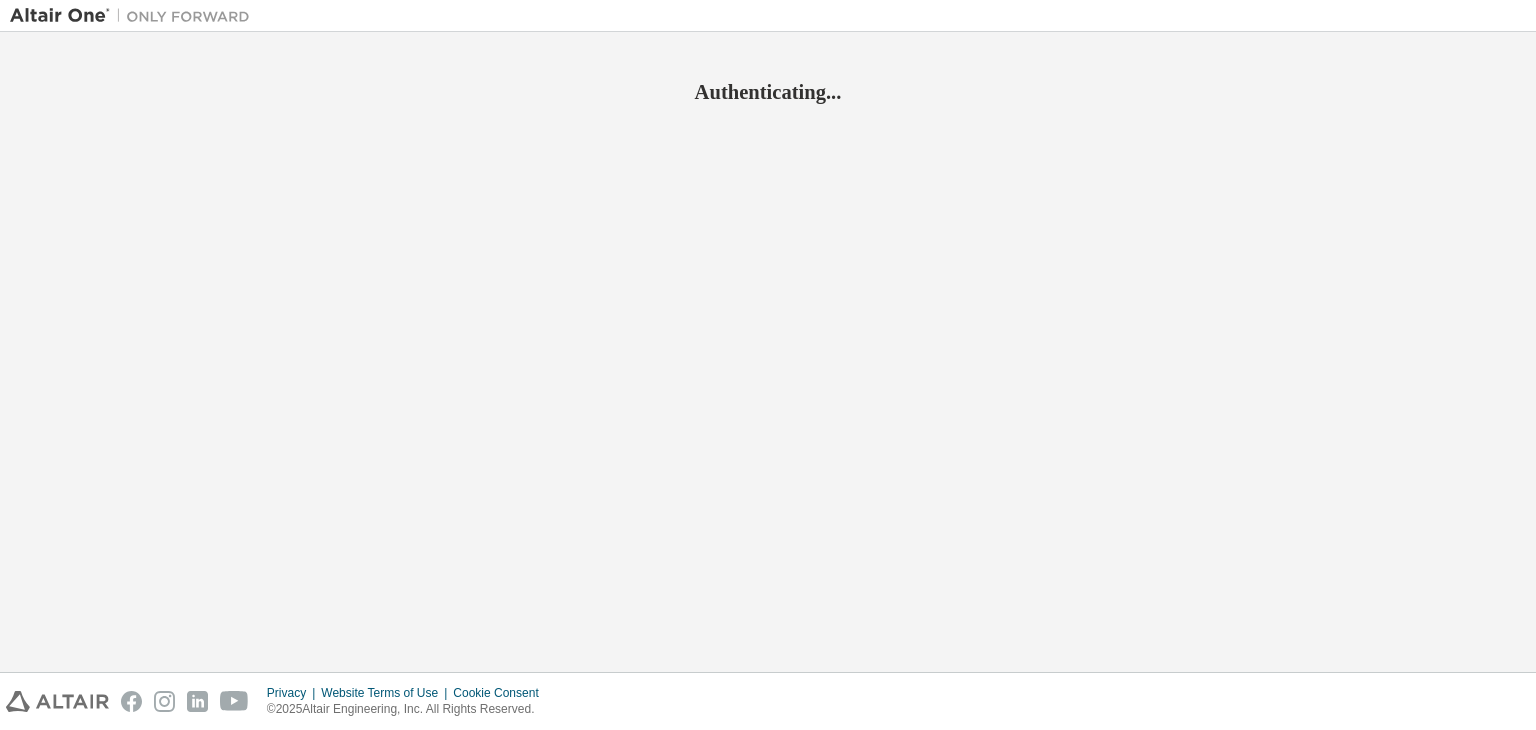 scroll, scrollTop: 0, scrollLeft: 0, axis: both 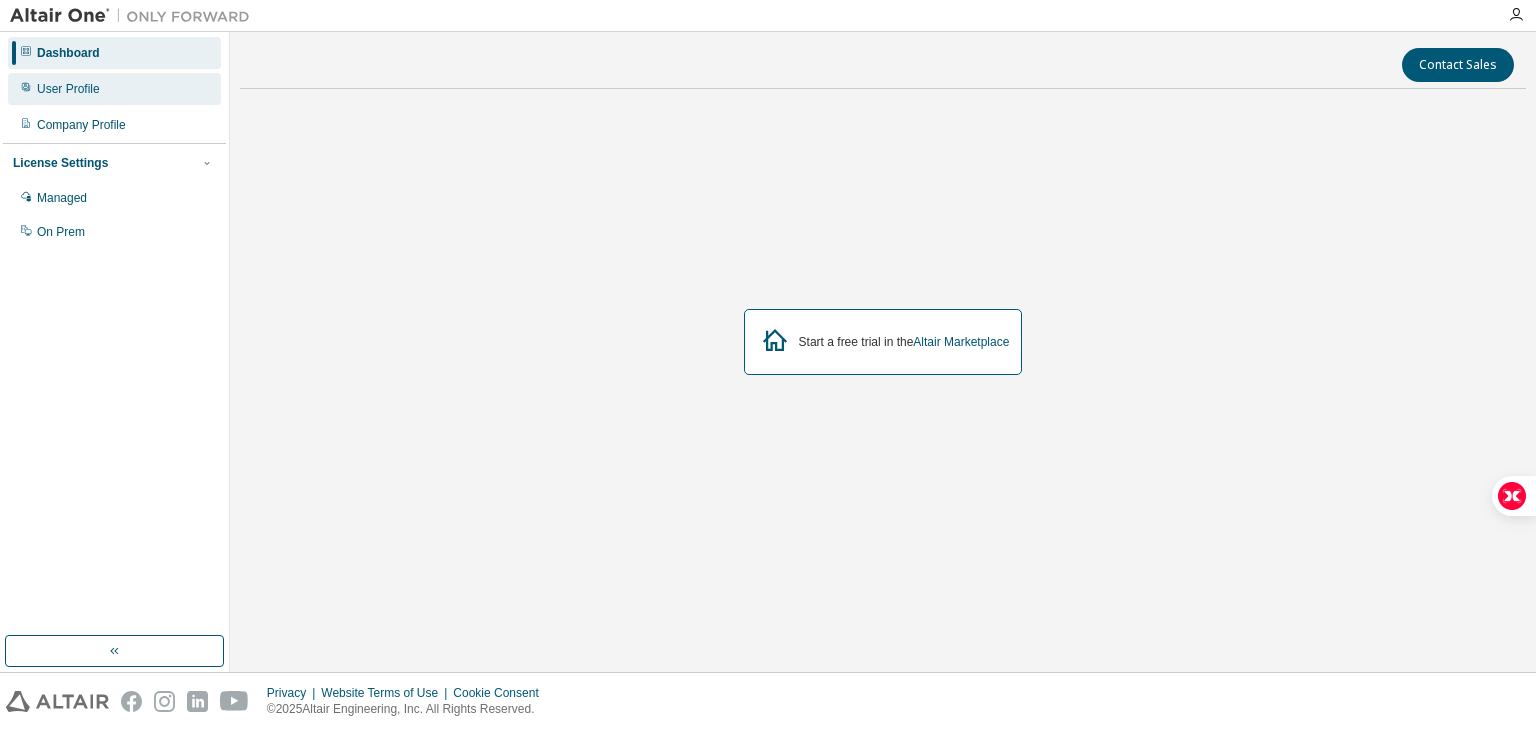 click on "User Profile" at bounding box center (68, 89) 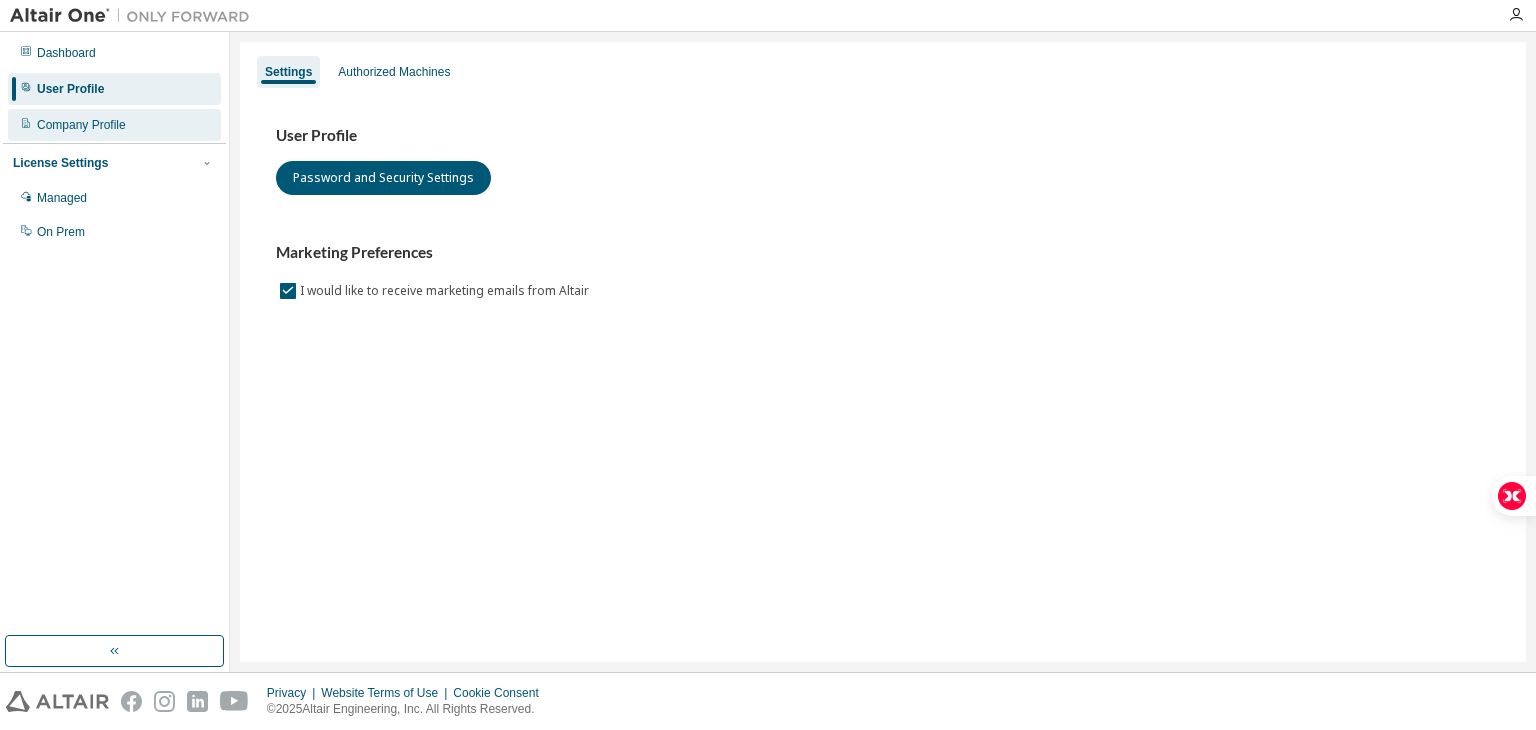 click on "Company Profile" at bounding box center [81, 125] 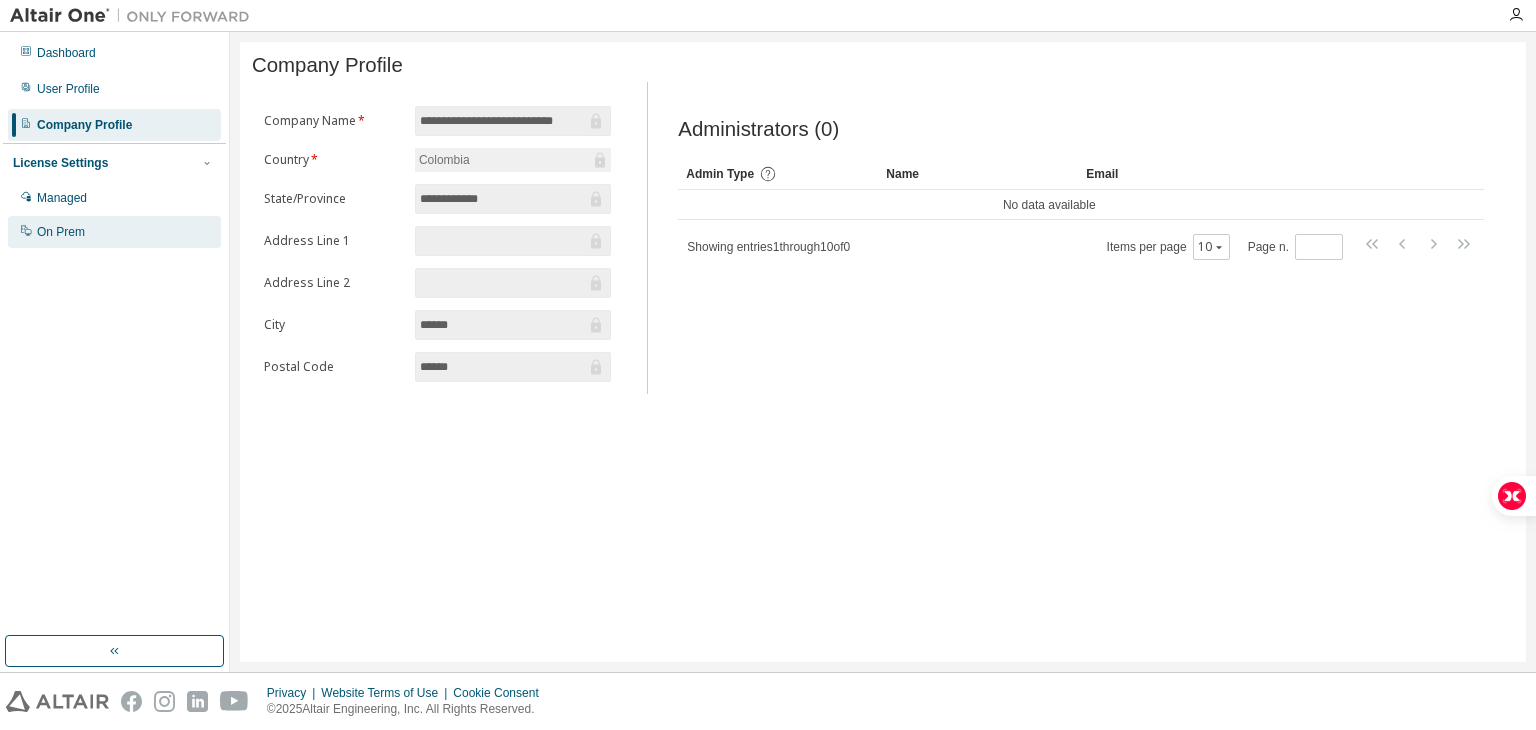 click on "On Prem" at bounding box center (61, 232) 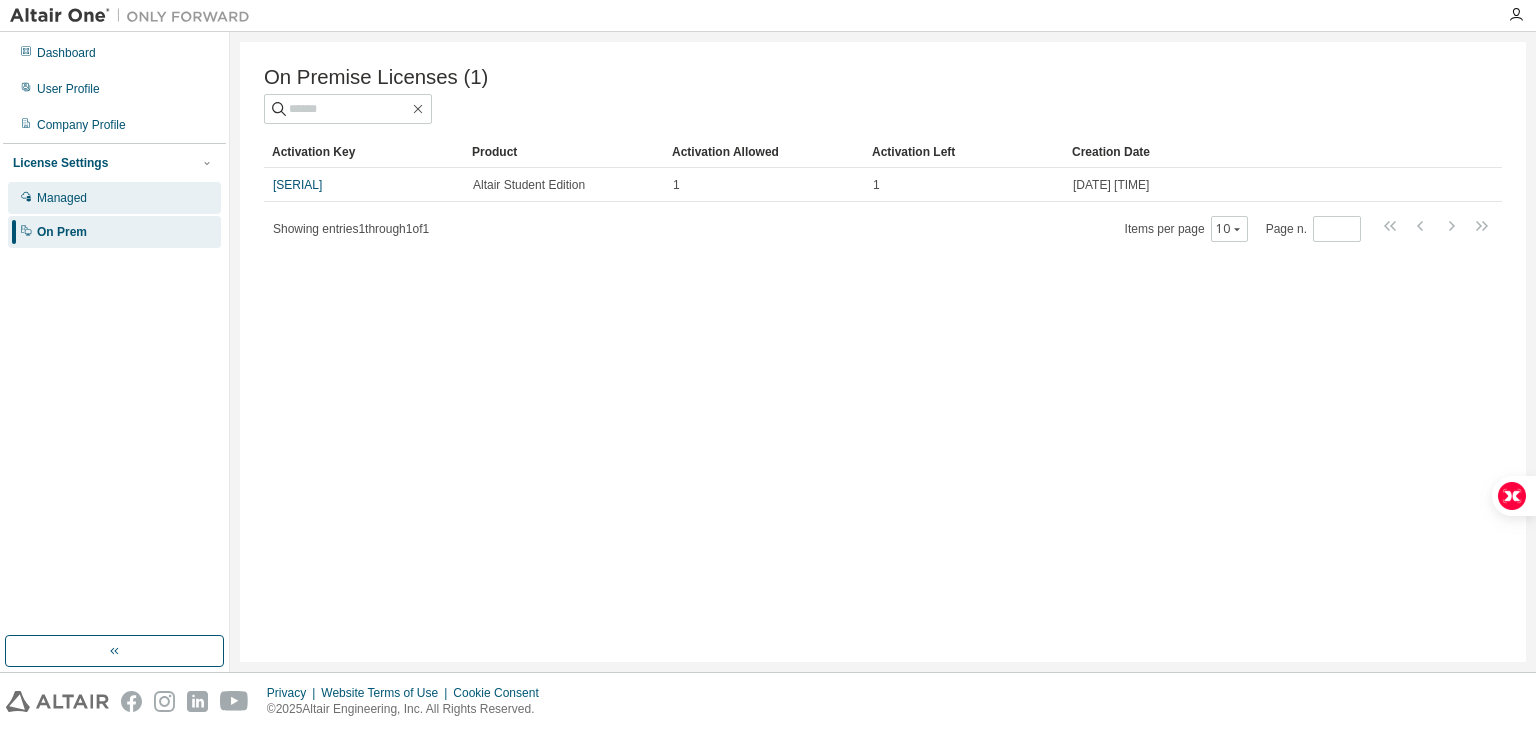 click on "Managed" at bounding box center (62, 198) 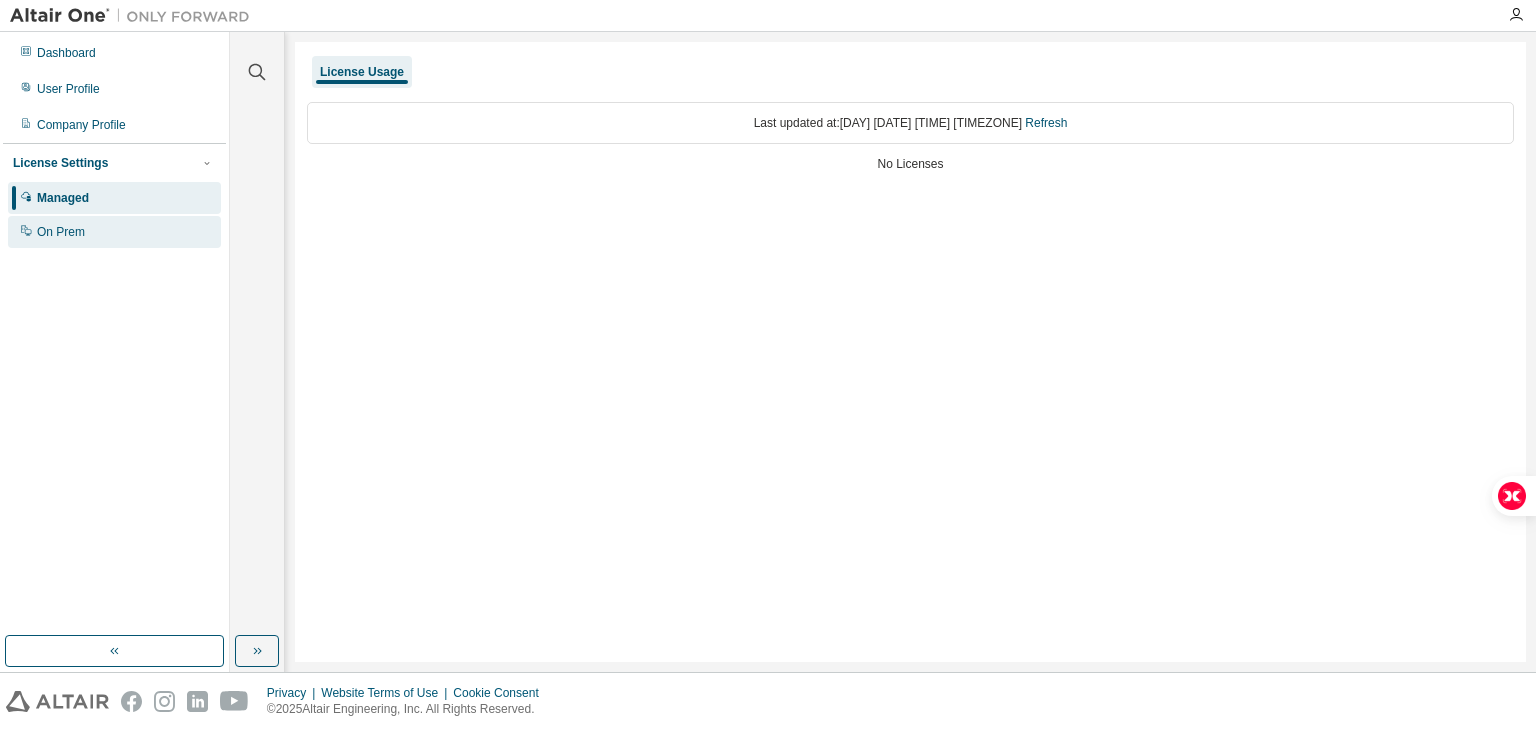 click on "On Prem" at bounding box center [114, 232] 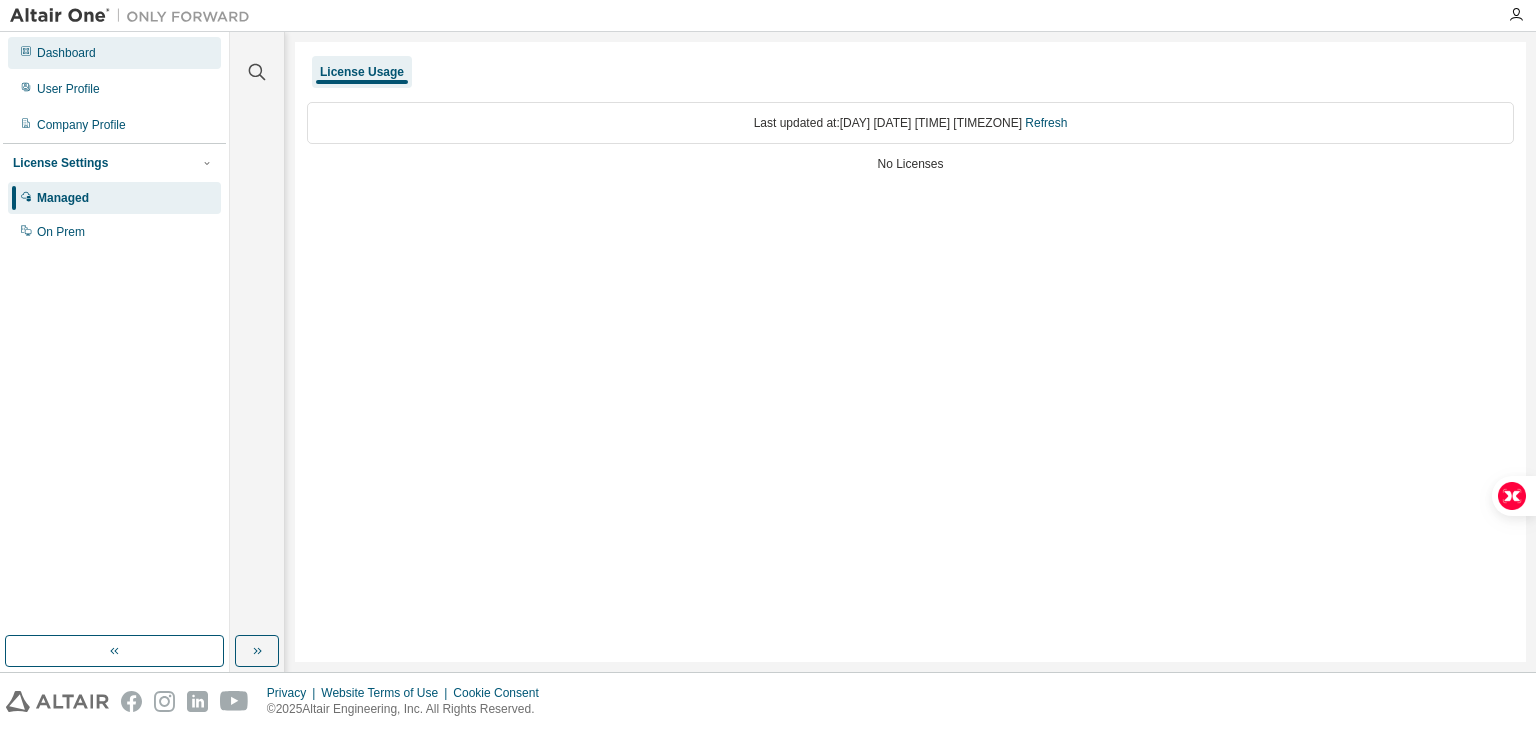 click on "Dashboard" at bounding box center (66, 53) 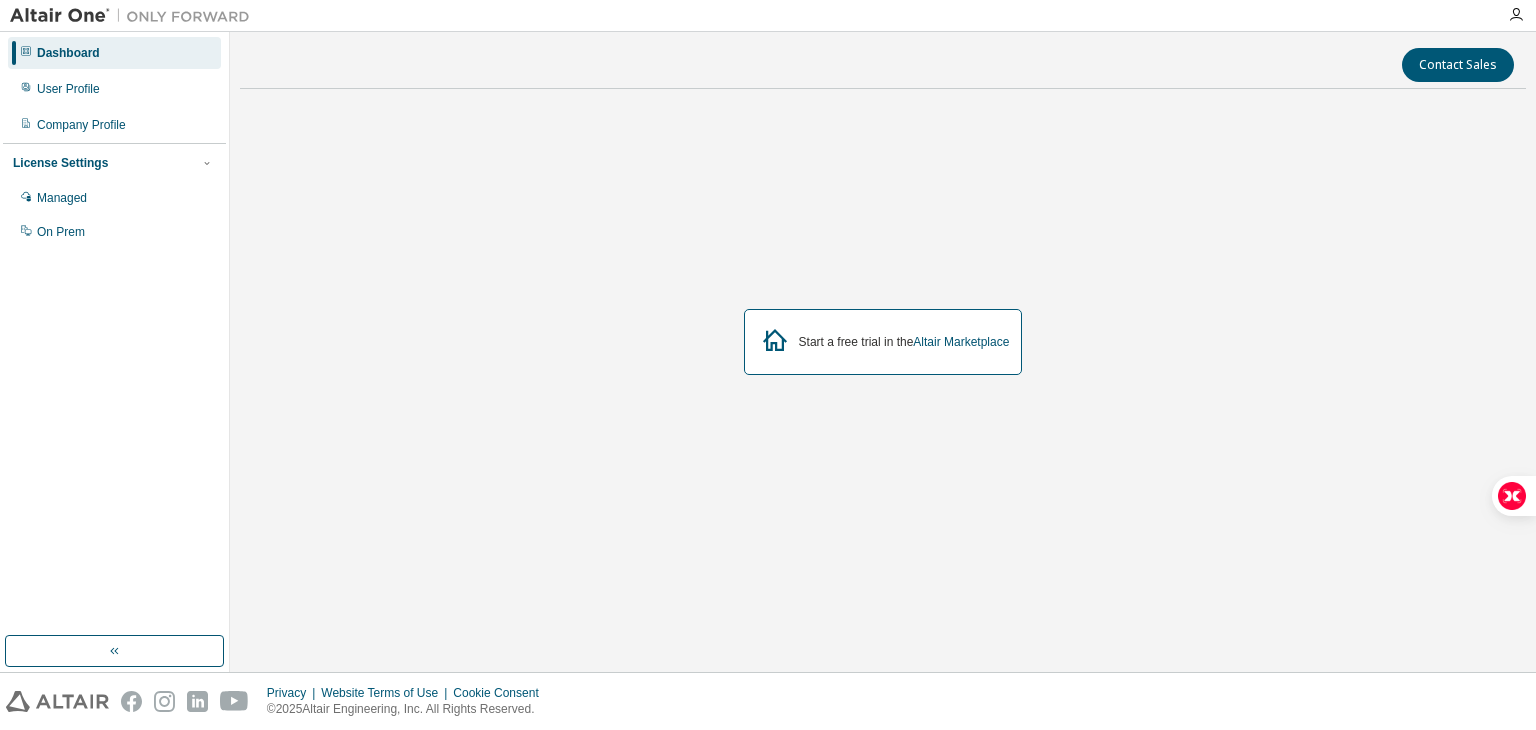 drag, startPoint x: 952, startPoint y: 352, endPoint x: 948, endPoint y: 342, distance: 10.770329 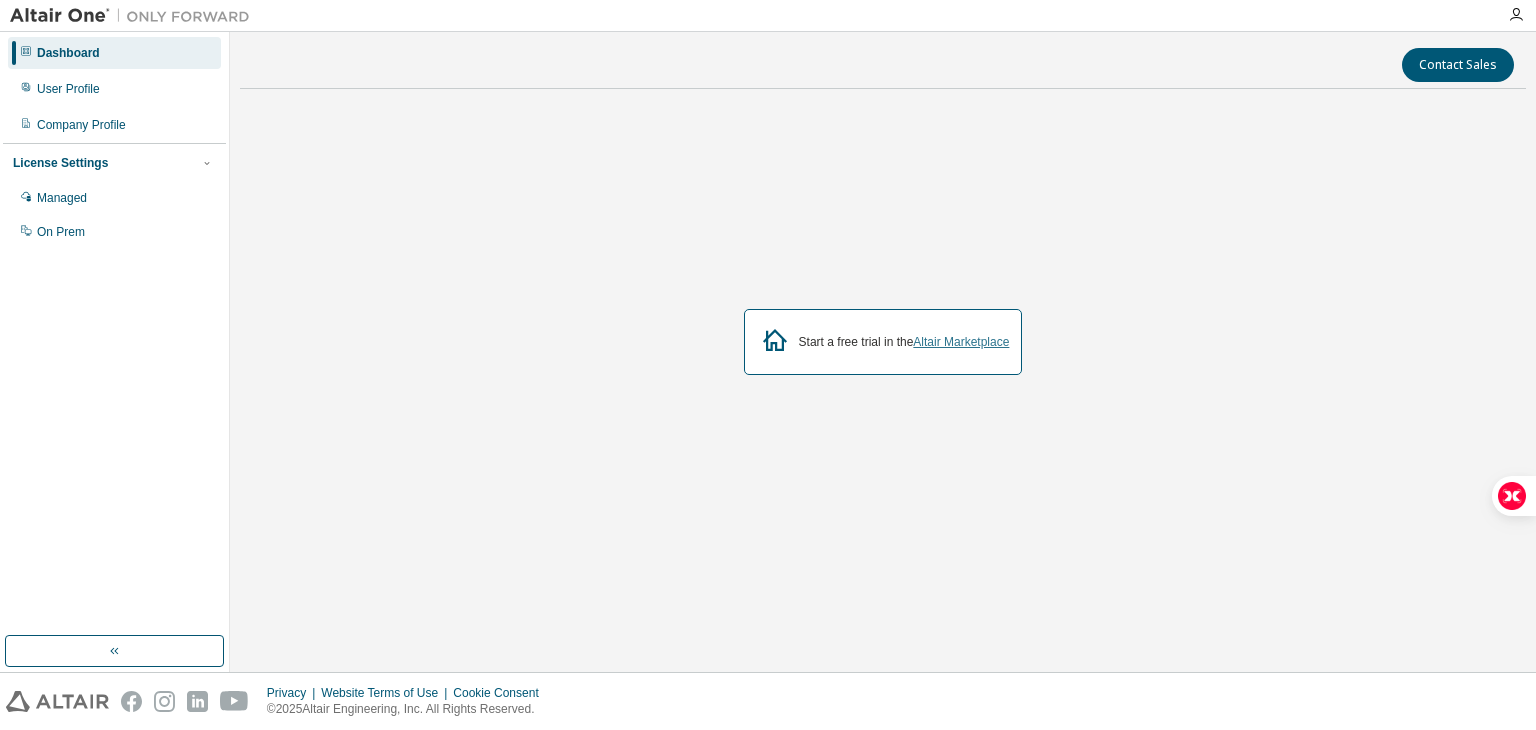 click on "Start a free trial in the  Altair Marketplace" at bounding box center [883, 342] 